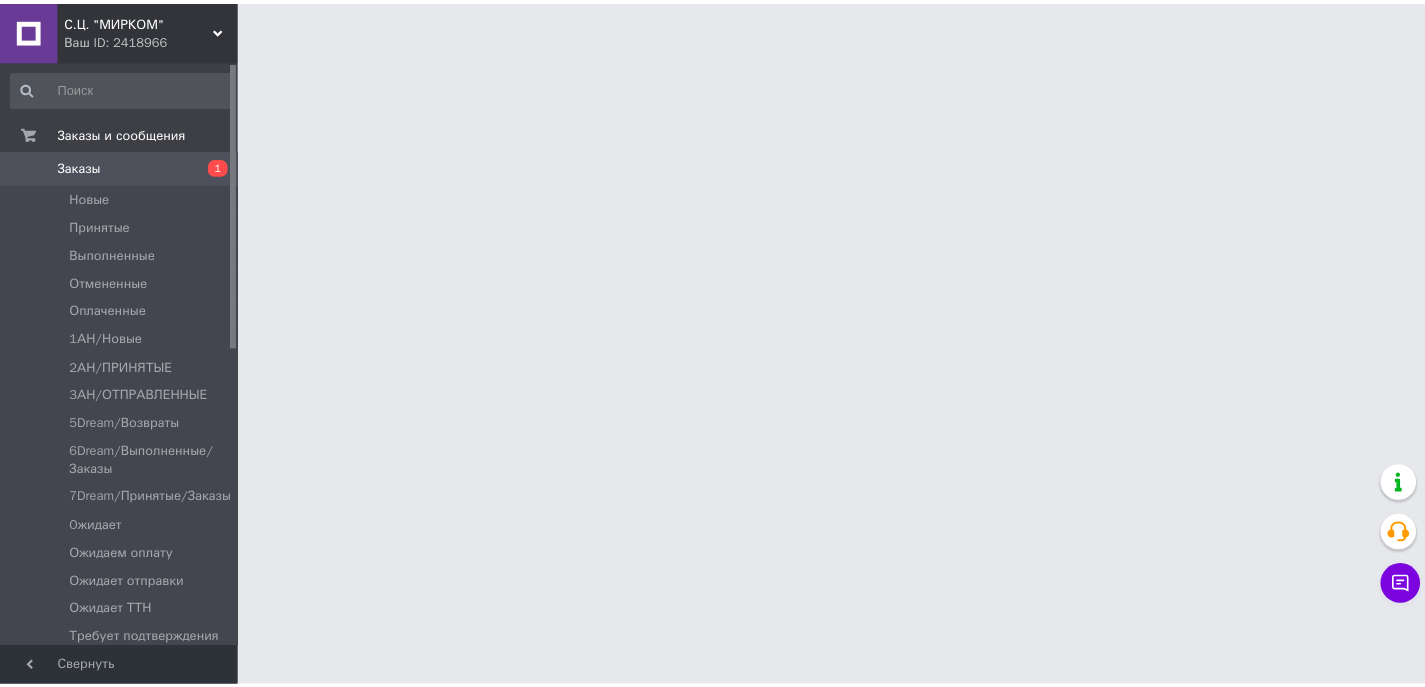 scroll, scrollTop: 0, scrollLeft: 0, axis: both 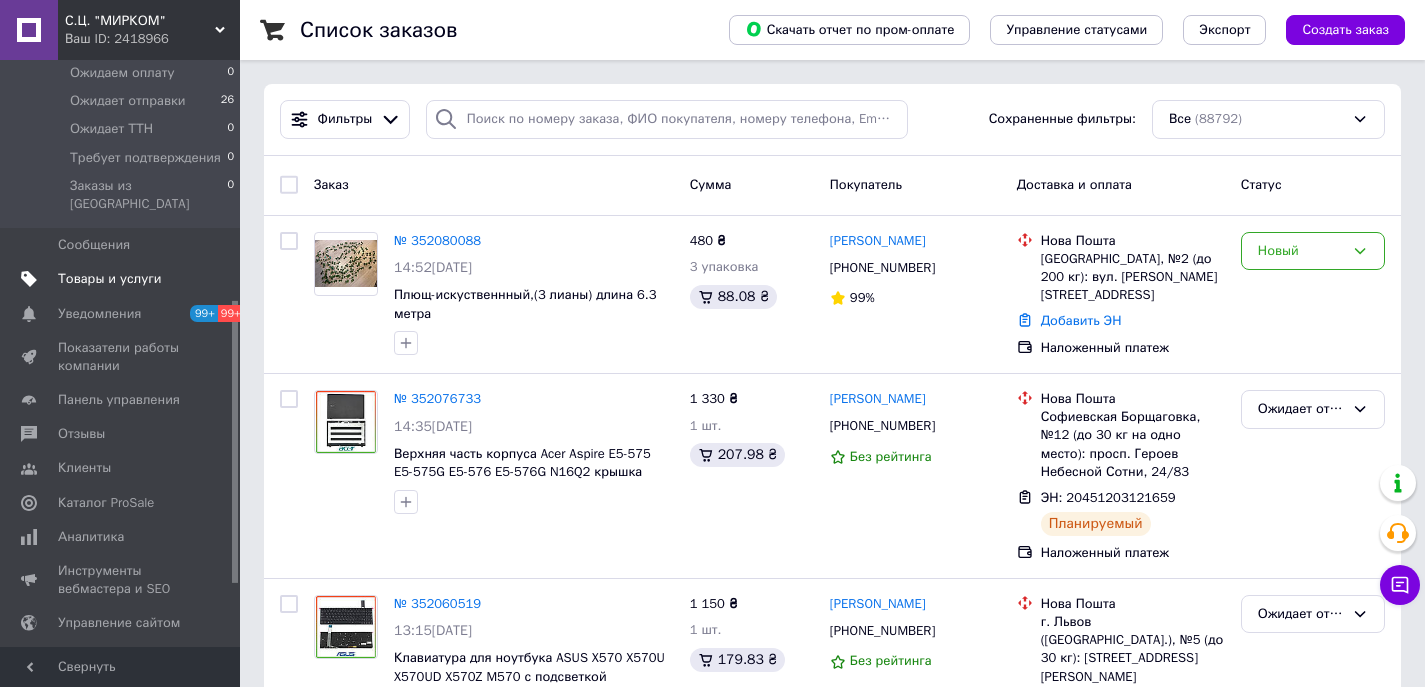 click on "Товары и услуги" at bounding box center (110, 279) 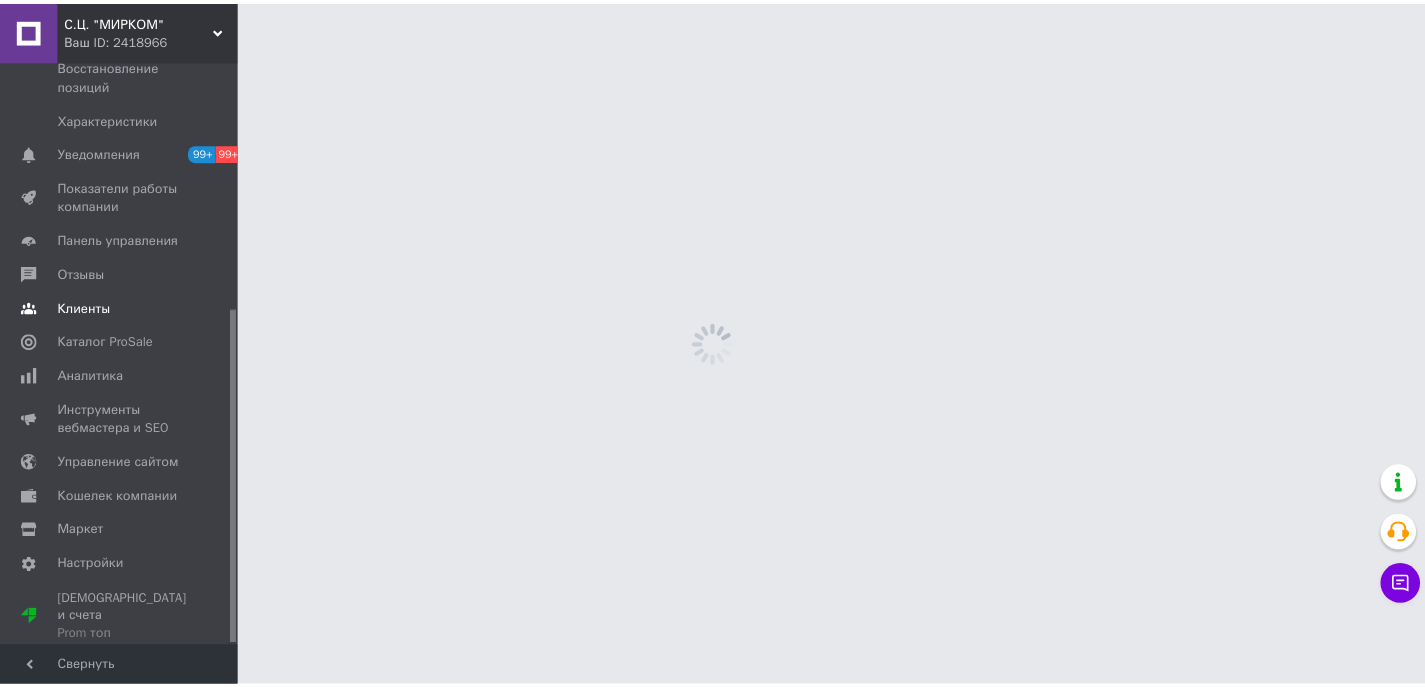 scroll, scrollTop: 433, scrollLeft: 0, axis: vertical 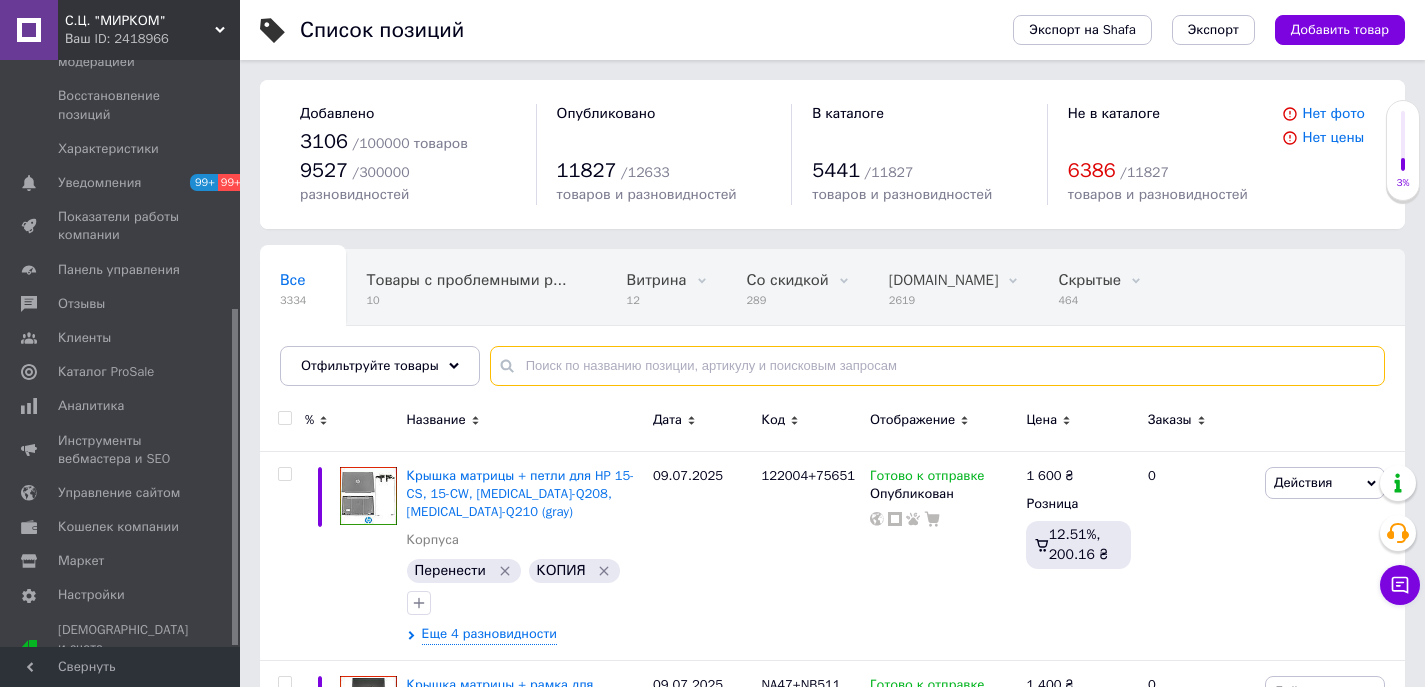 click at bounding box center (937, 366) 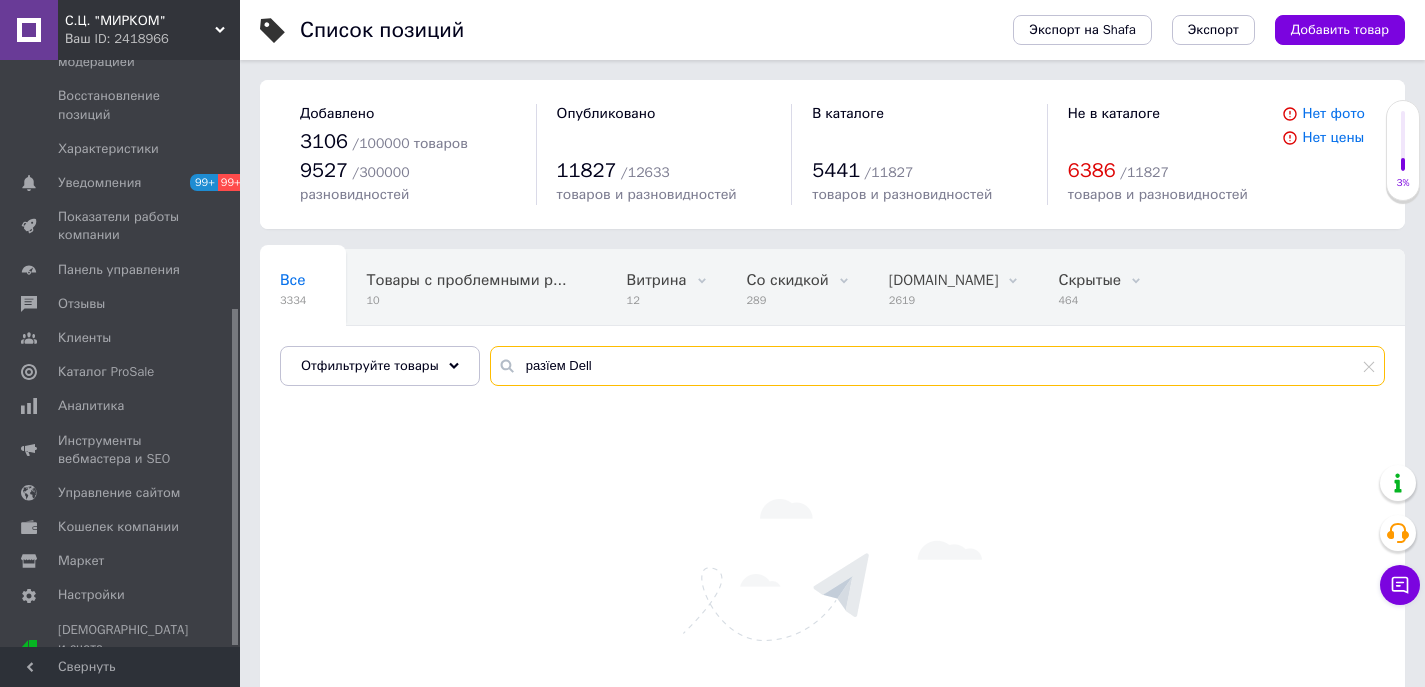 click on "разїем Dell" at bounding box center [937, 366] 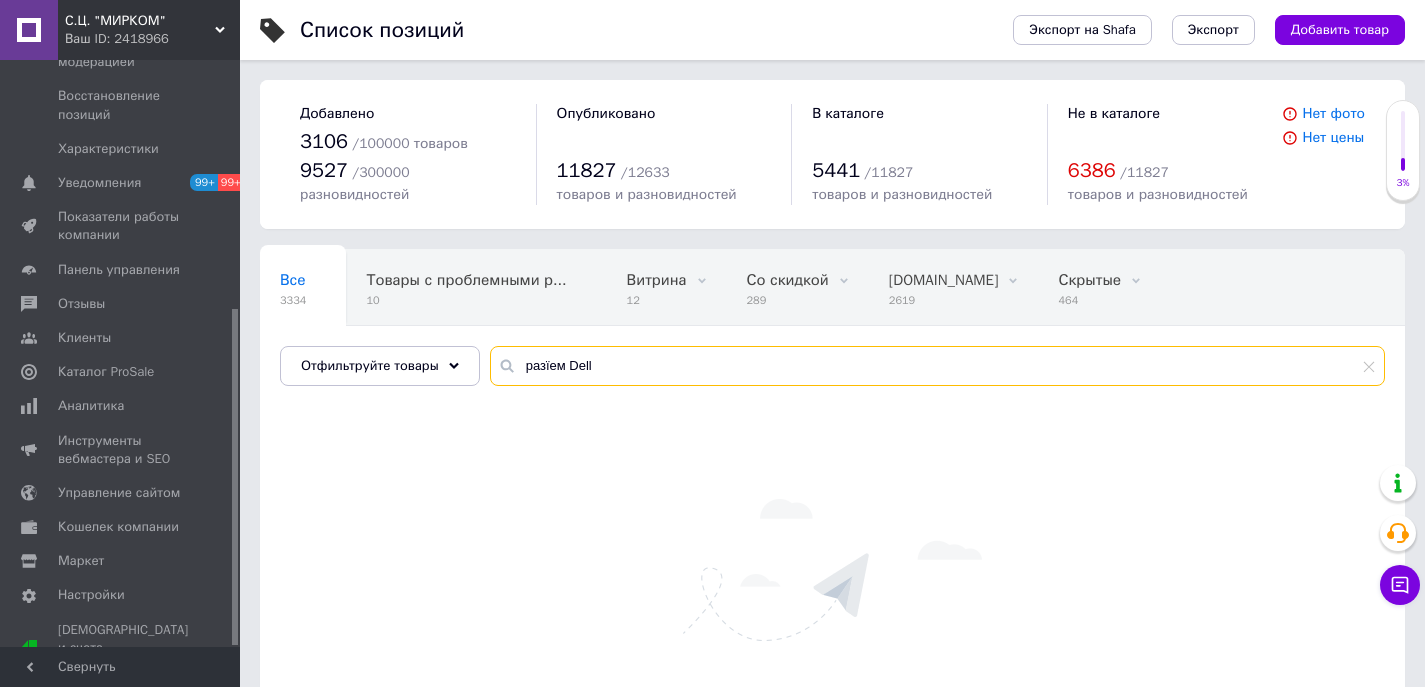 drag, startPoint x: 542, startPoint y: 348, endPoint x: 531, endPoint y: 348, distance: 11 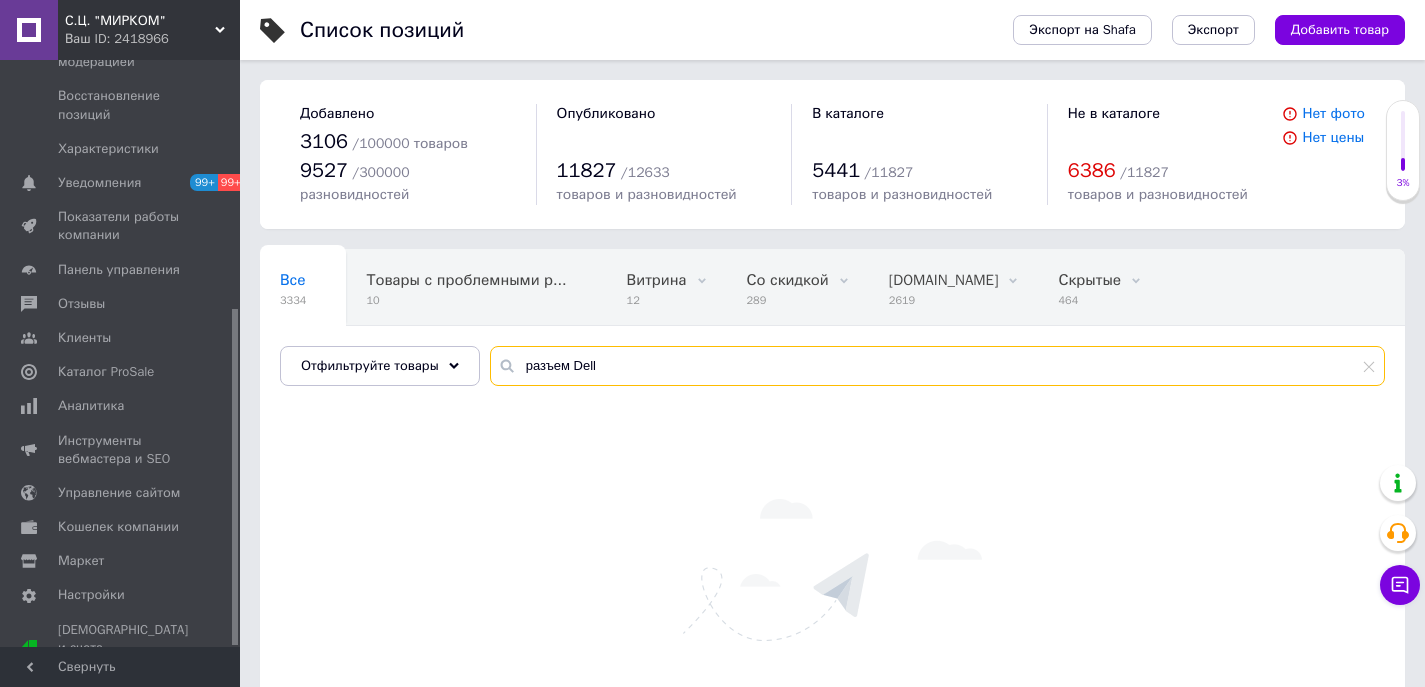click on "разъем Dell" at bounding box center (937, 366) 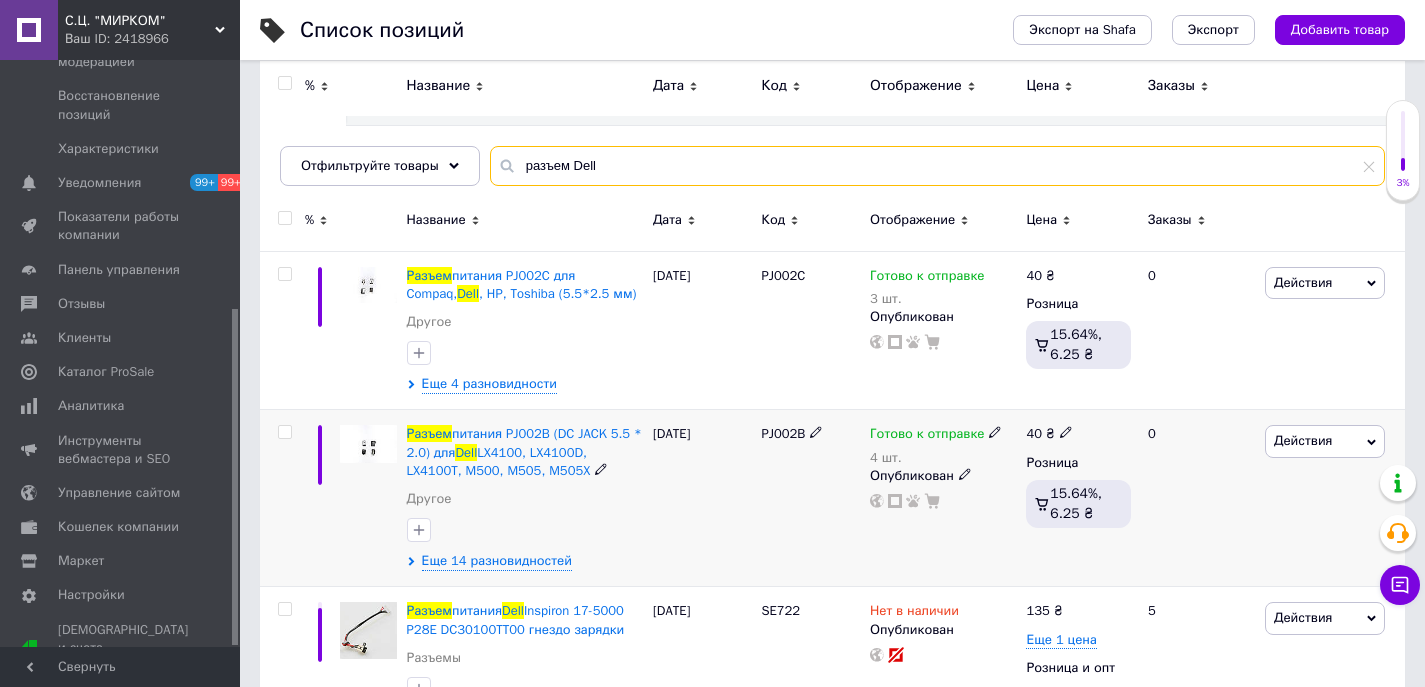 scroll, scrollTop: 300, scrollLeft: 0, axis: vertical 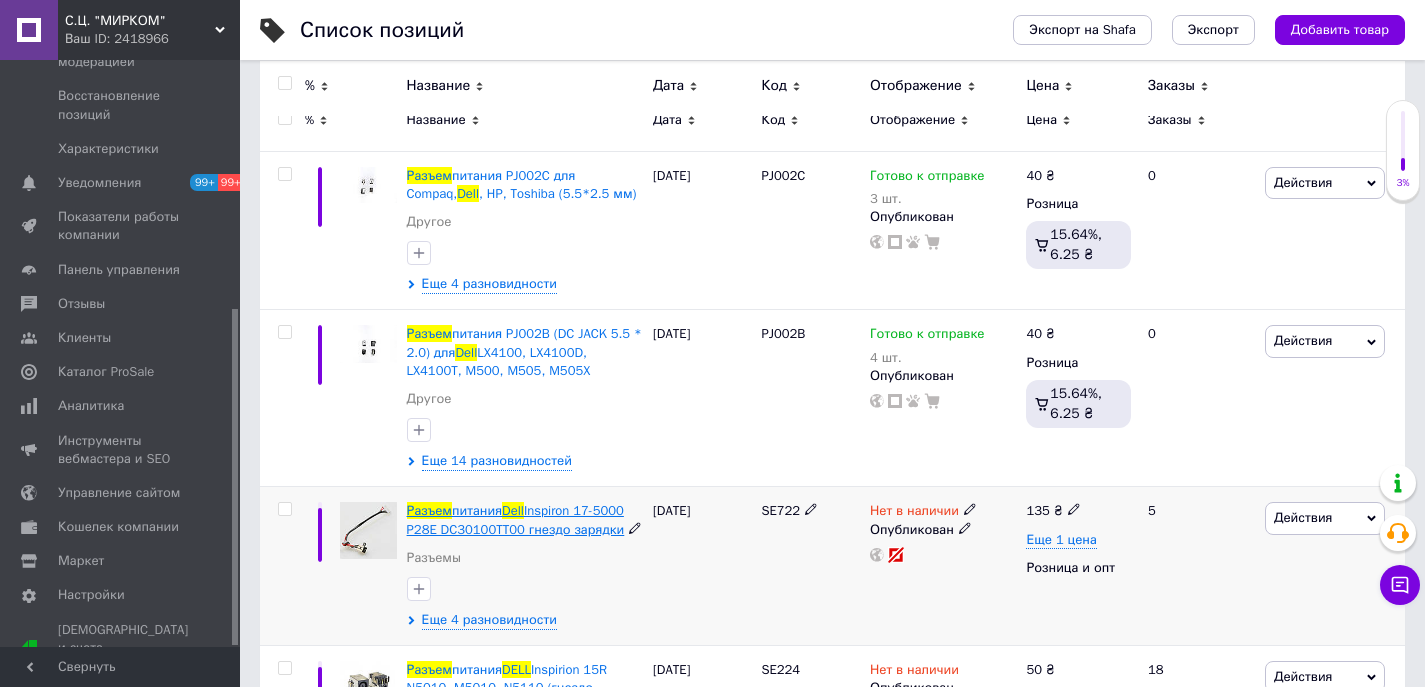 click on "Inspiron 17-5000 P28E DC30100TT00  гнездо зарядки" at bounding box center (516, 519) 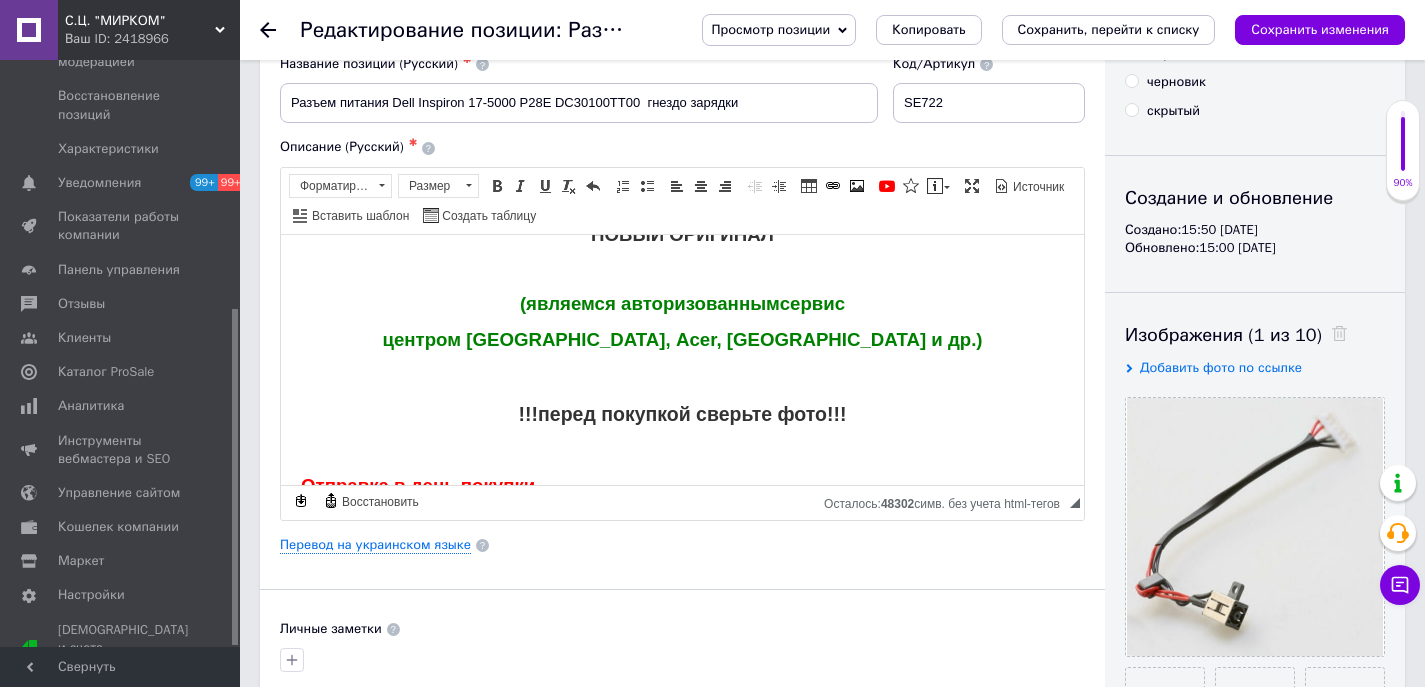 scroll, scrollTop: 0, scrollLeft: 0, axis: both 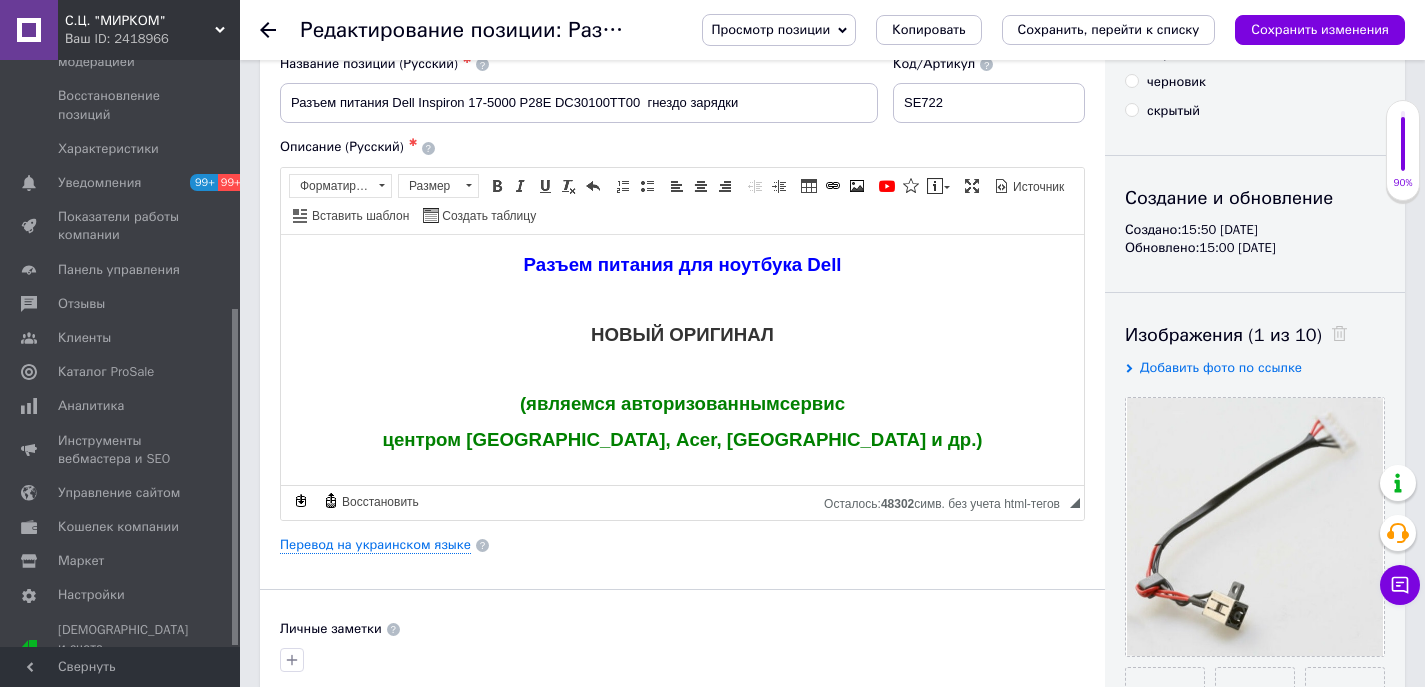 click 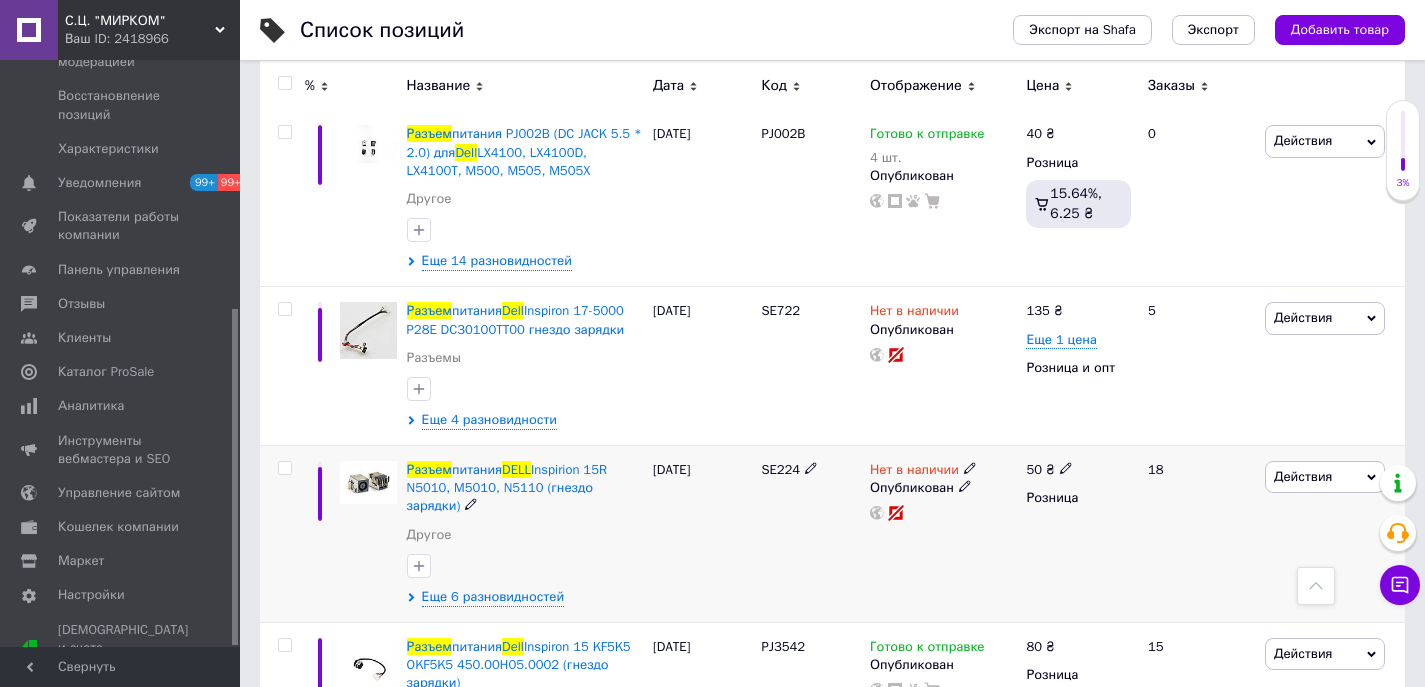 scroll, scrollTop: 600, scrollLeft: 0, axis: vertical 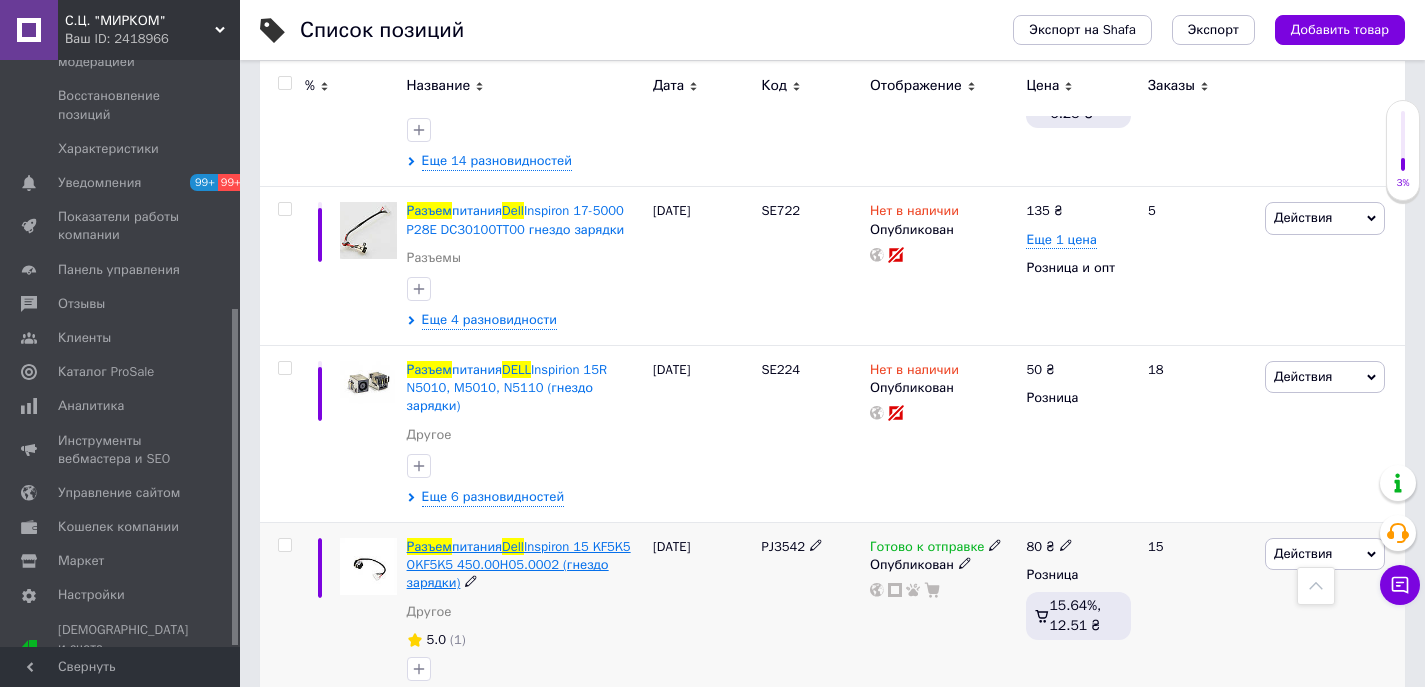 click on "Inspiron 15  KF5K5 OKF5K5 450.00H05.0002 (гнездо зарядки)" at bounding box center (519, 564) 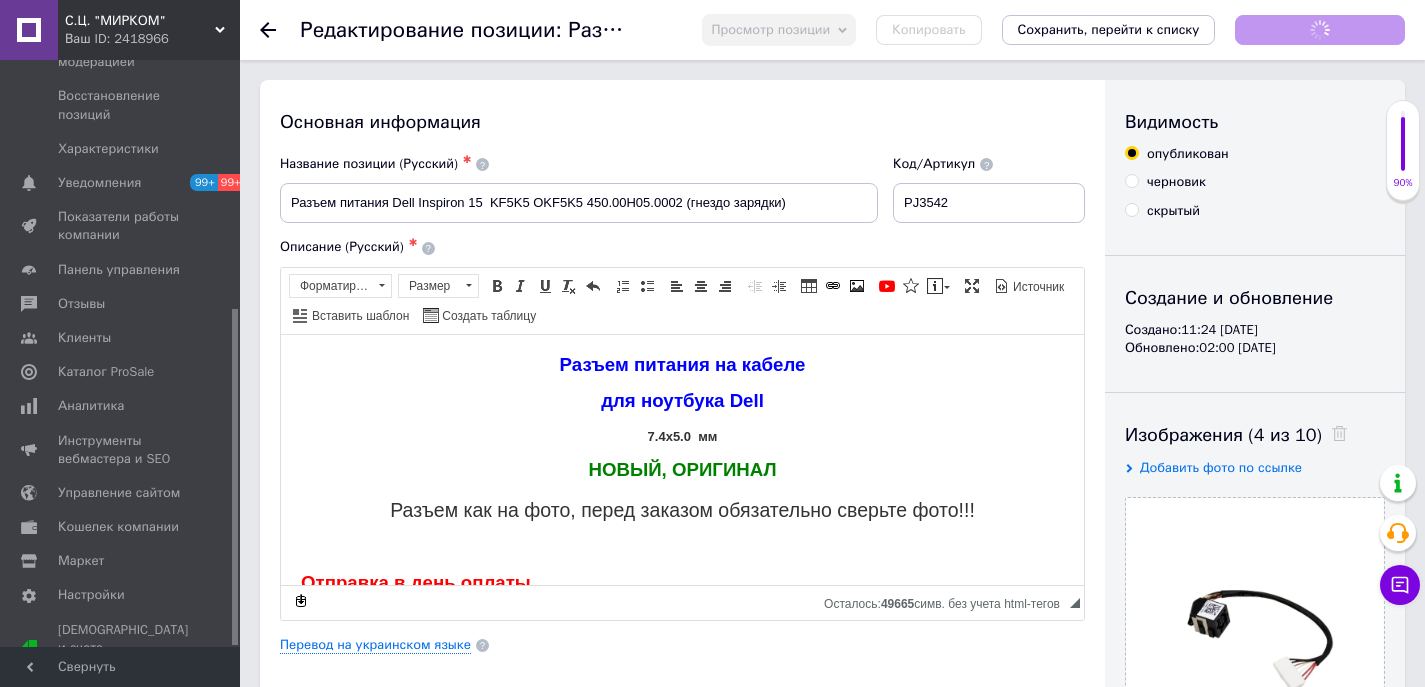 scroll, scrollTop: 0, scrollLeft: 0, axis: both 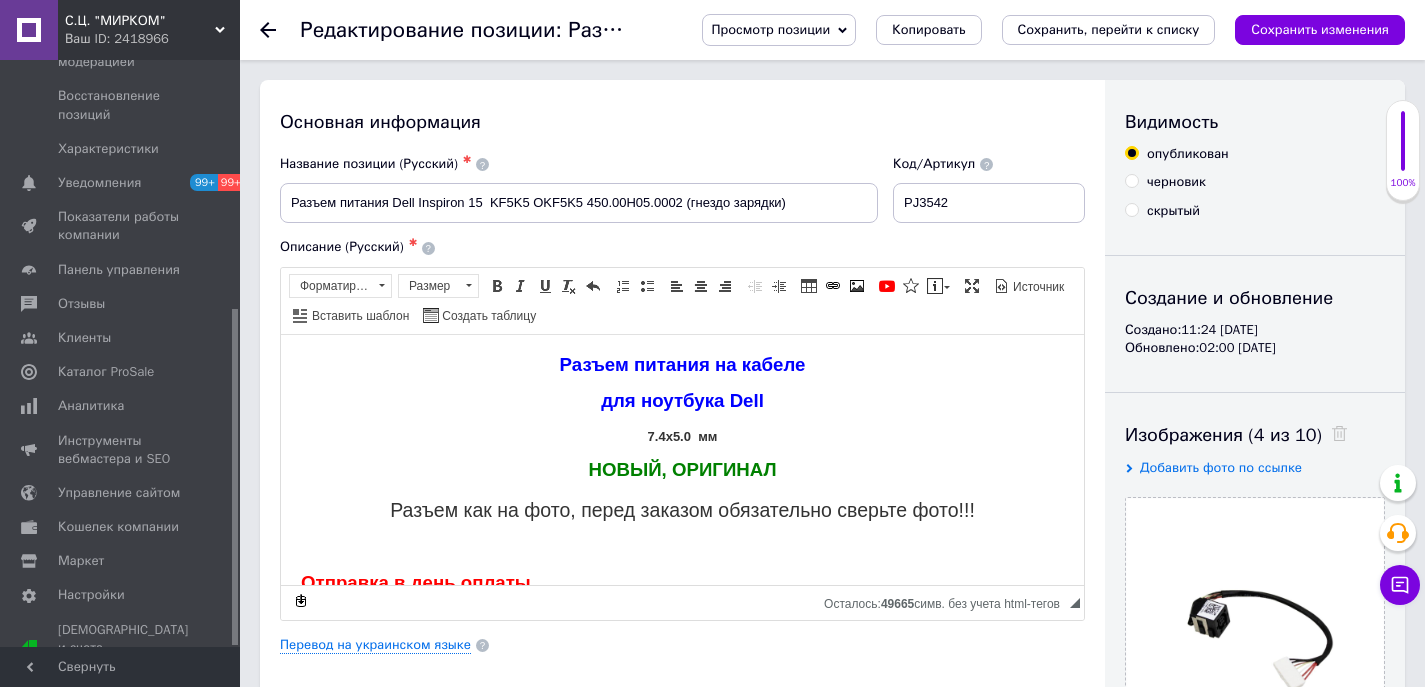 click 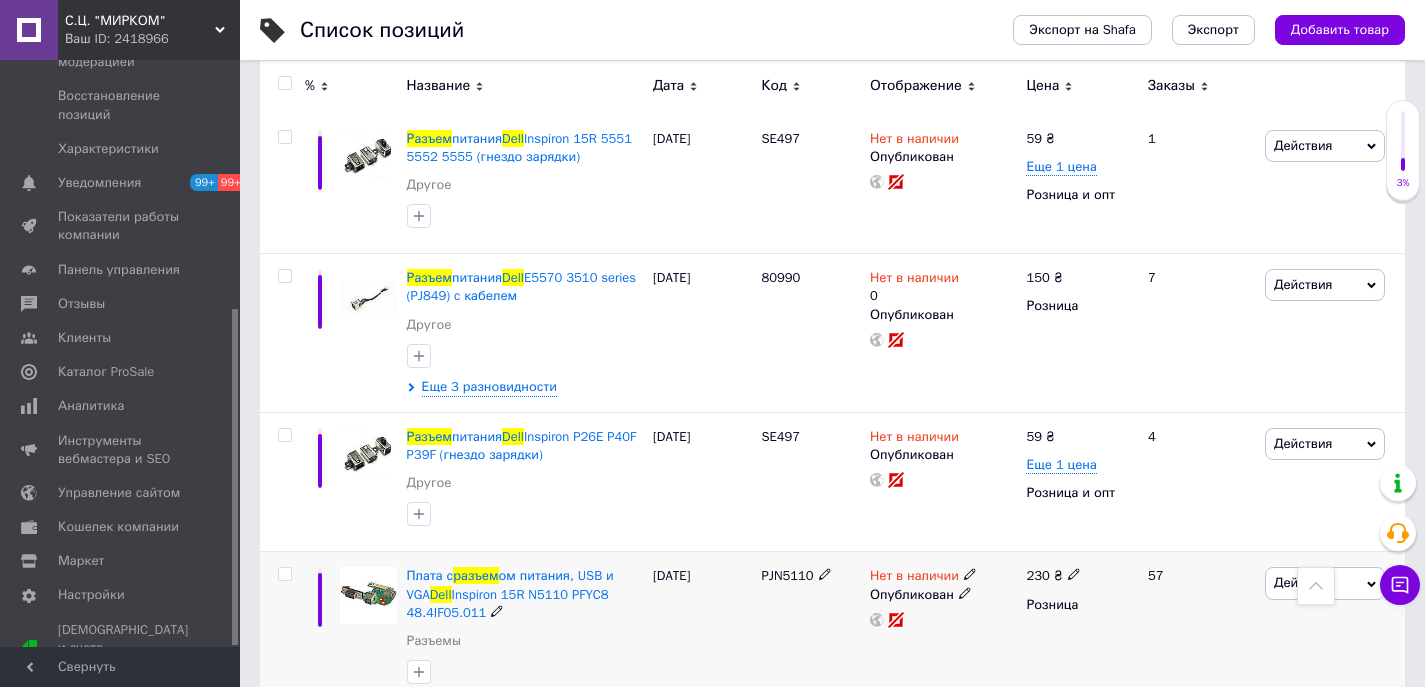 scroll, scrollTop: 3400, scrollLeft: 0, axis: vertical 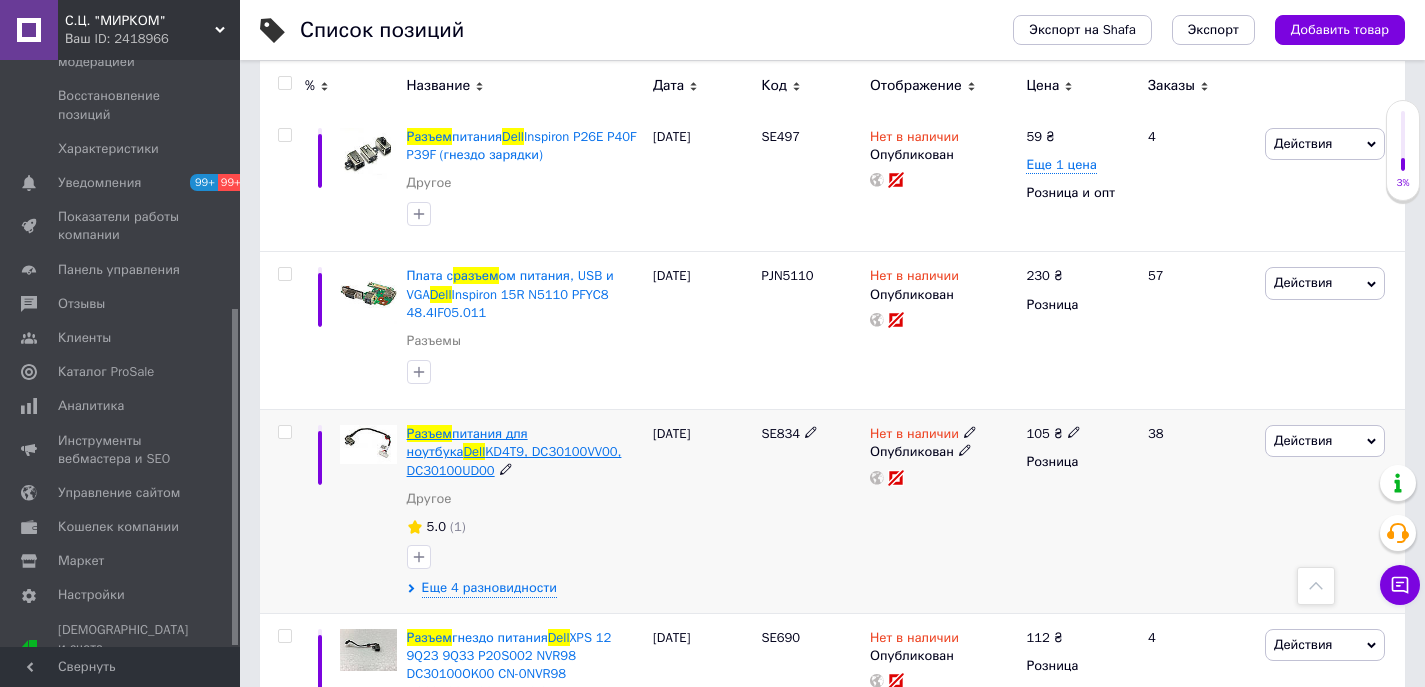 click on "KD4T9, DC30100VV00, DC30100UD00" at bounding box center [514, 460] 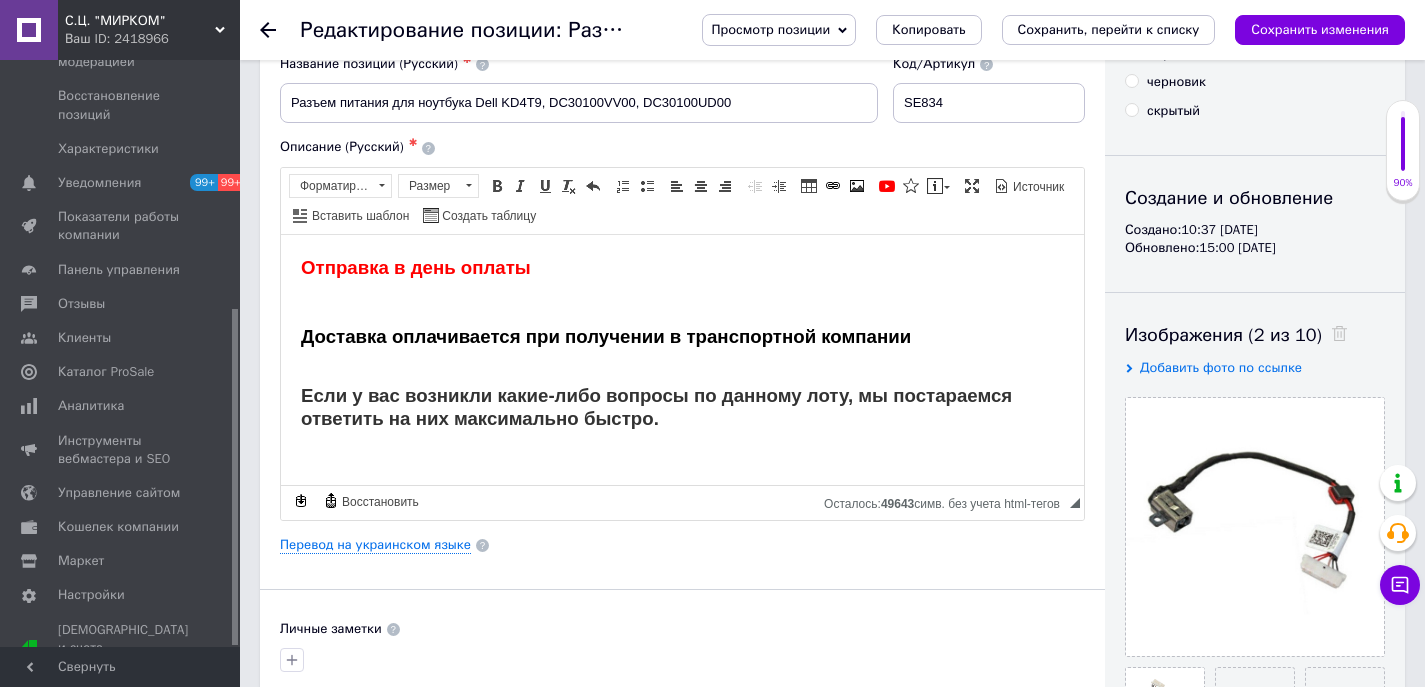 scroll, scrollTop: 0, scrollLeft: 0, axis: both 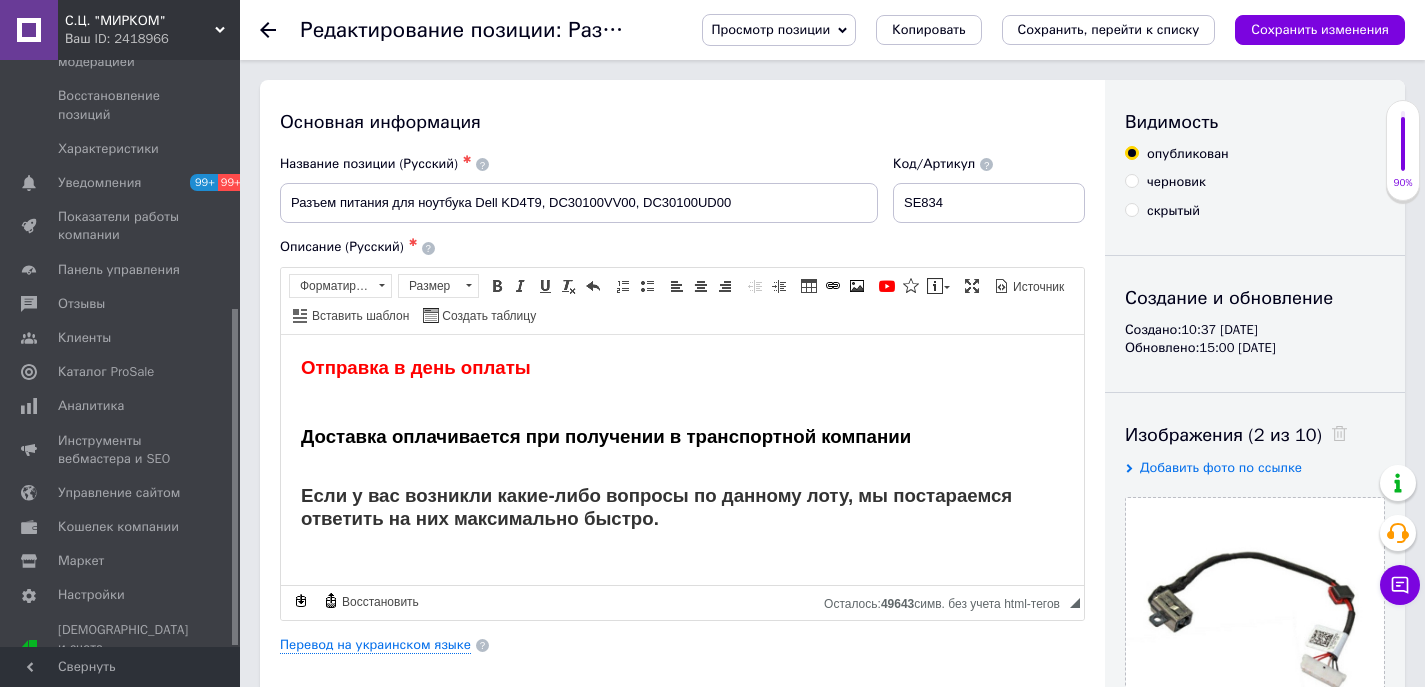 click on "Просмотр позиции" at bounding box center (779, 30) 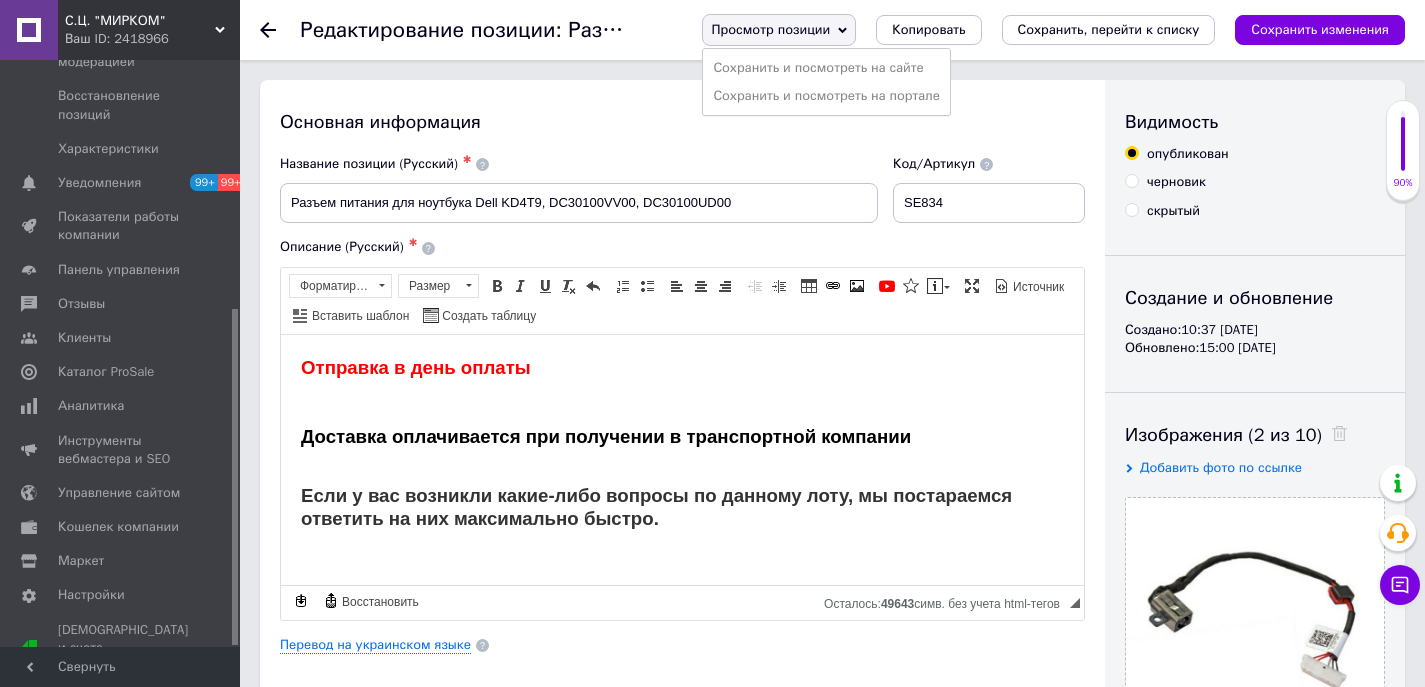 click on "Просмотр позиции Сохранить и посмотреть на сайте Сохранить и посмотреть на портале Копировать Сохранить, перейти к списку Сохранить изменения" at bounding box center [1033, 30] 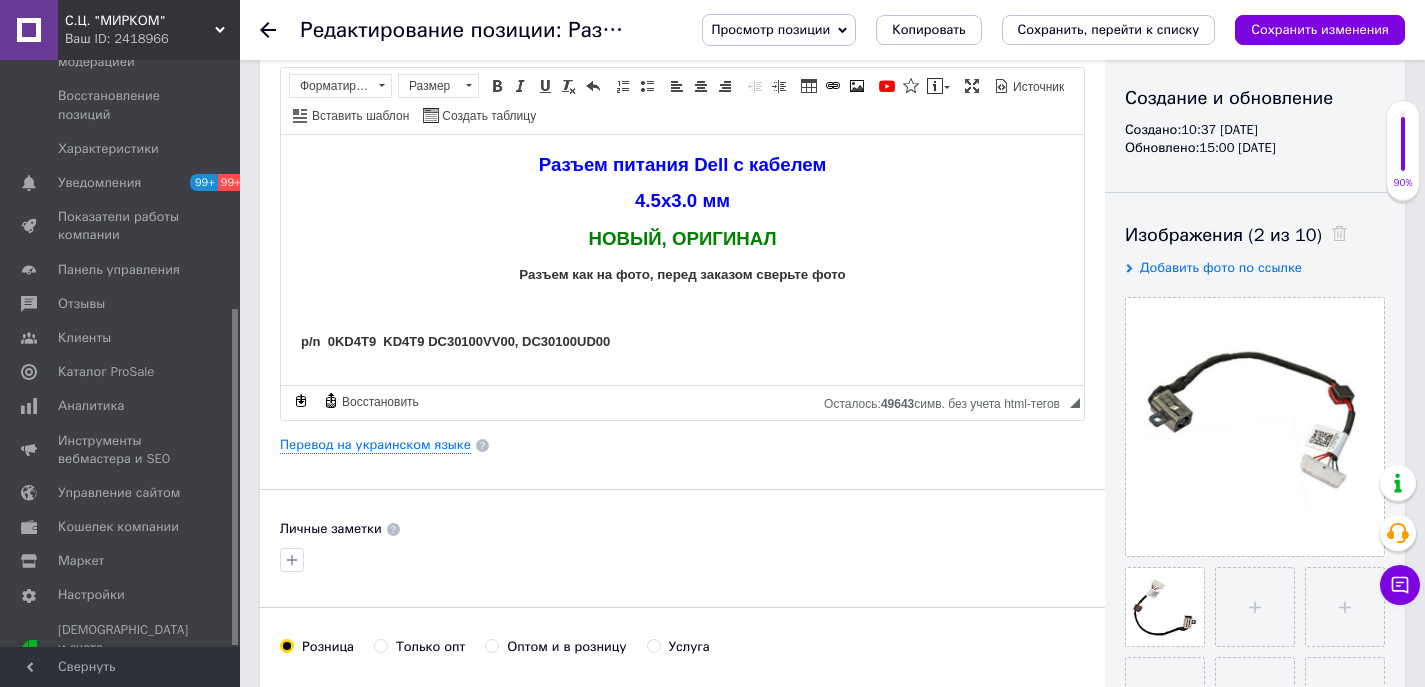 scroll, scrollTop: 0, scrollLeft: 0, axis: both 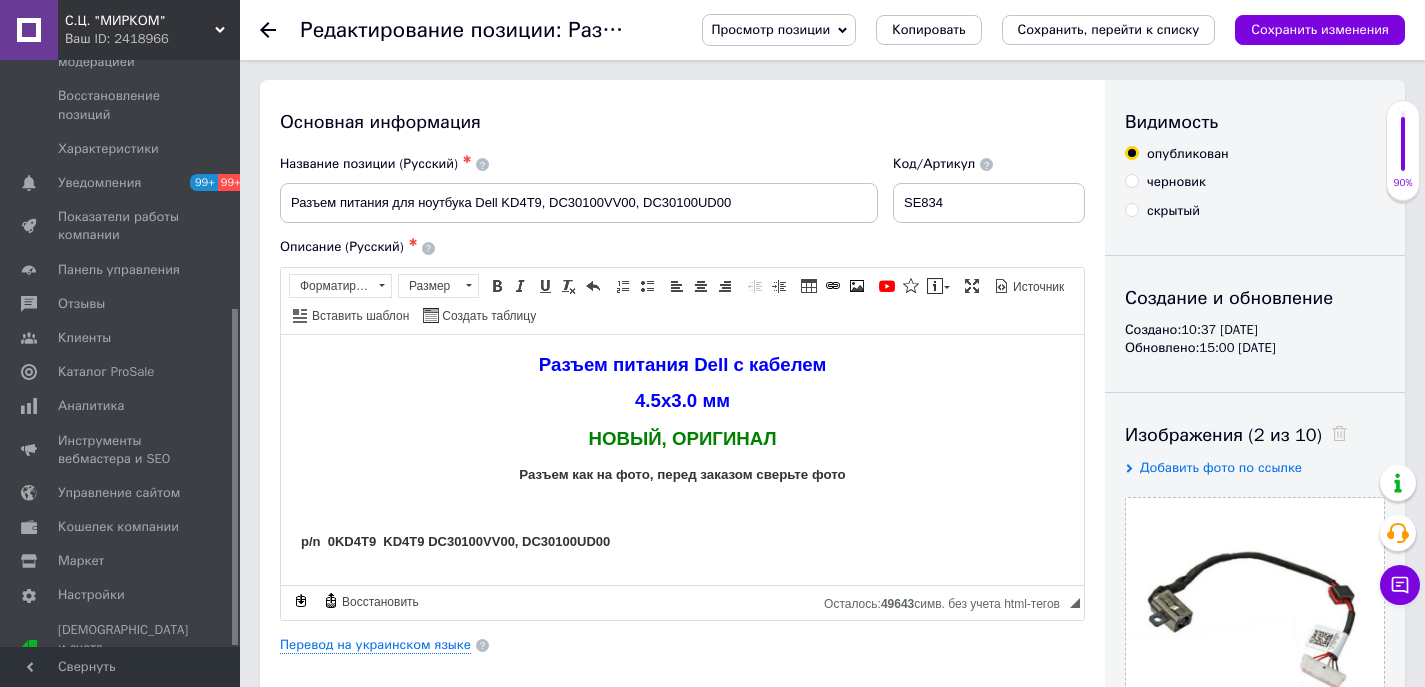 click 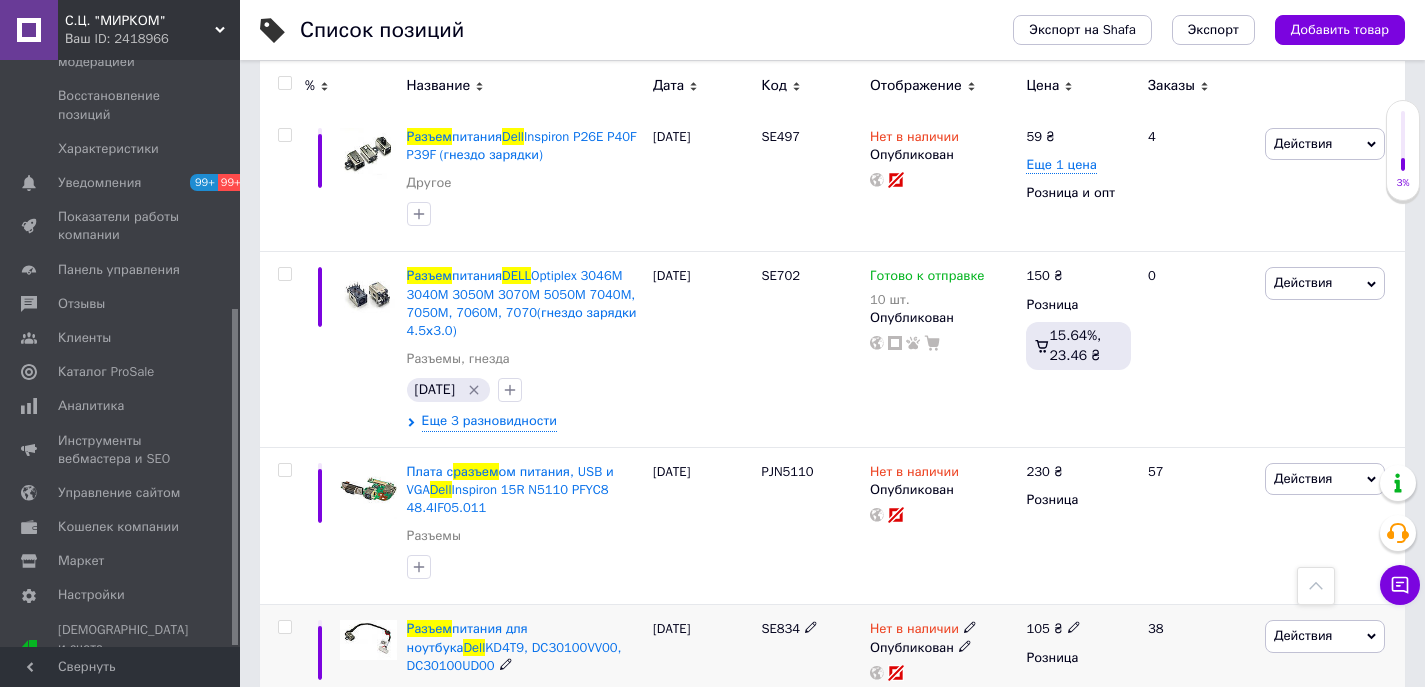 scroll, scrollTop: 3500, scrollLeft: 0, axis: vertical 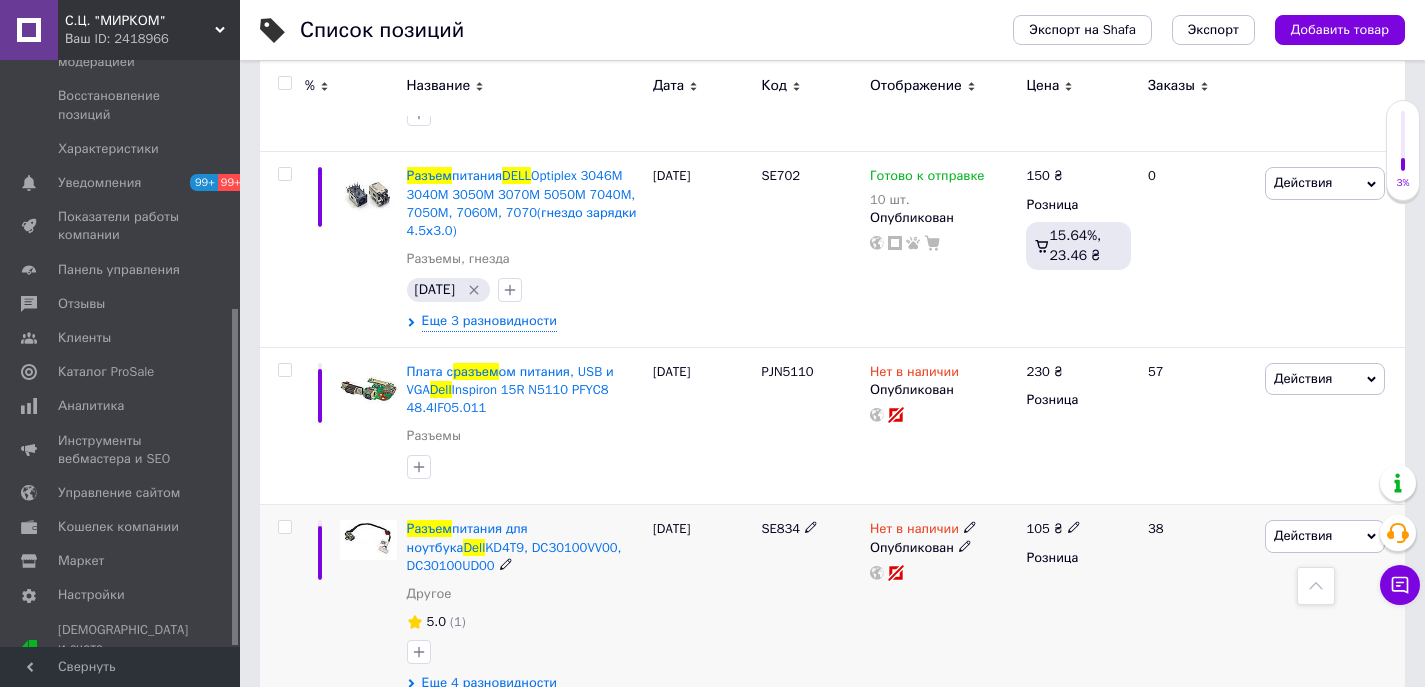 click on "Действия" at bounding box center [1325, 536] 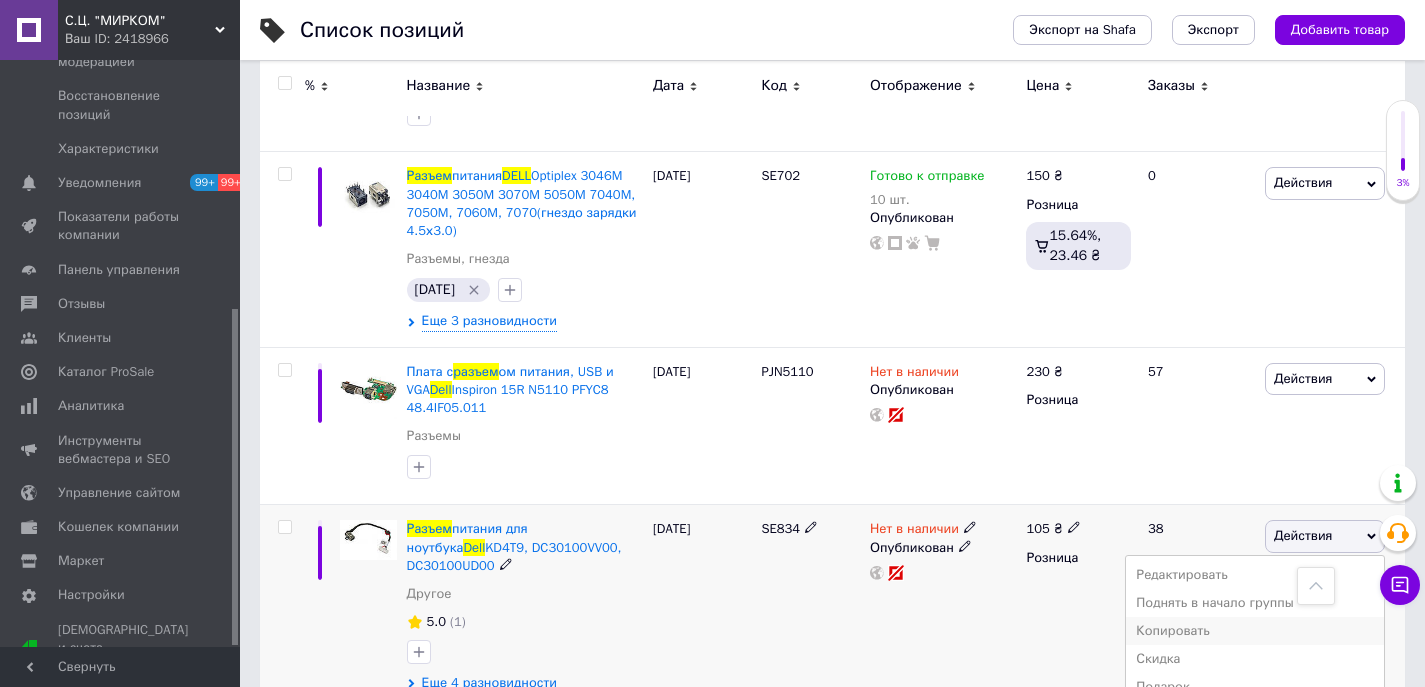 click on "Копировать" at bounding box center [1255, 631] 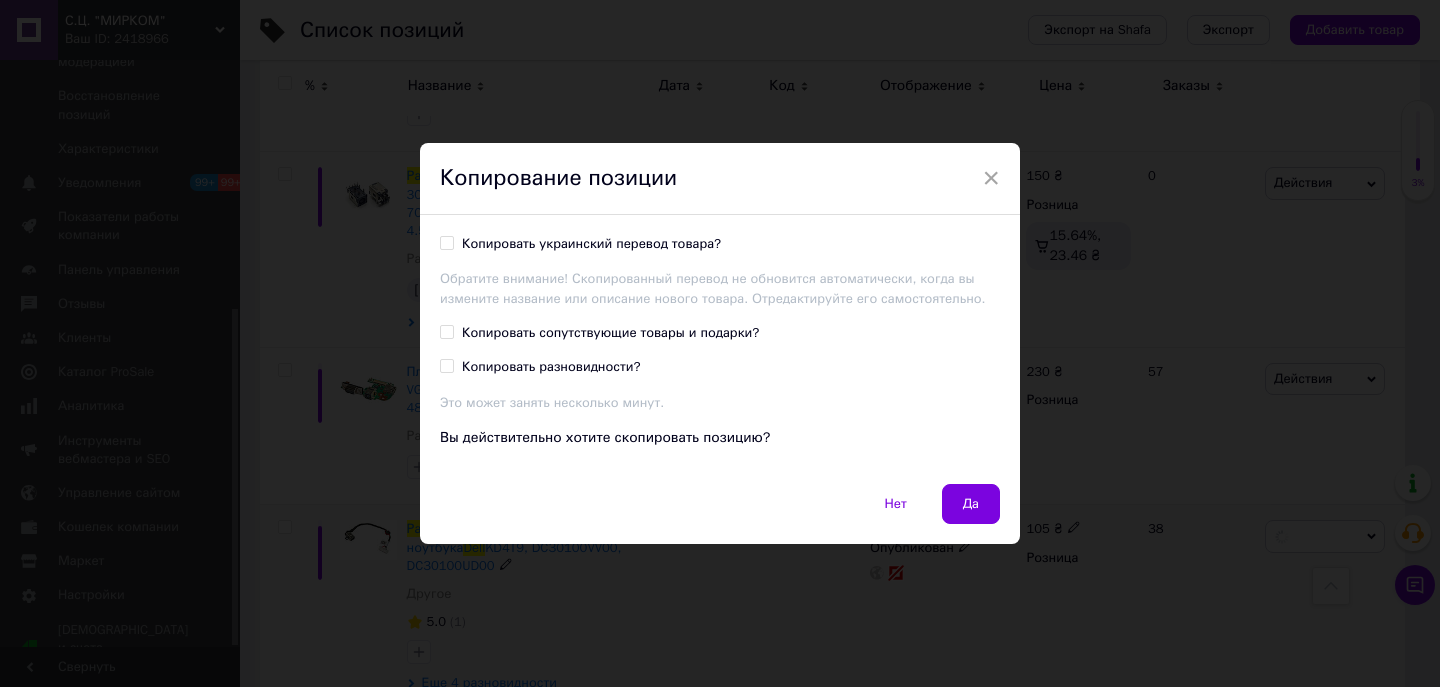 click on "Копировать украинский перевод товара?" at bounding box center [446, 242] 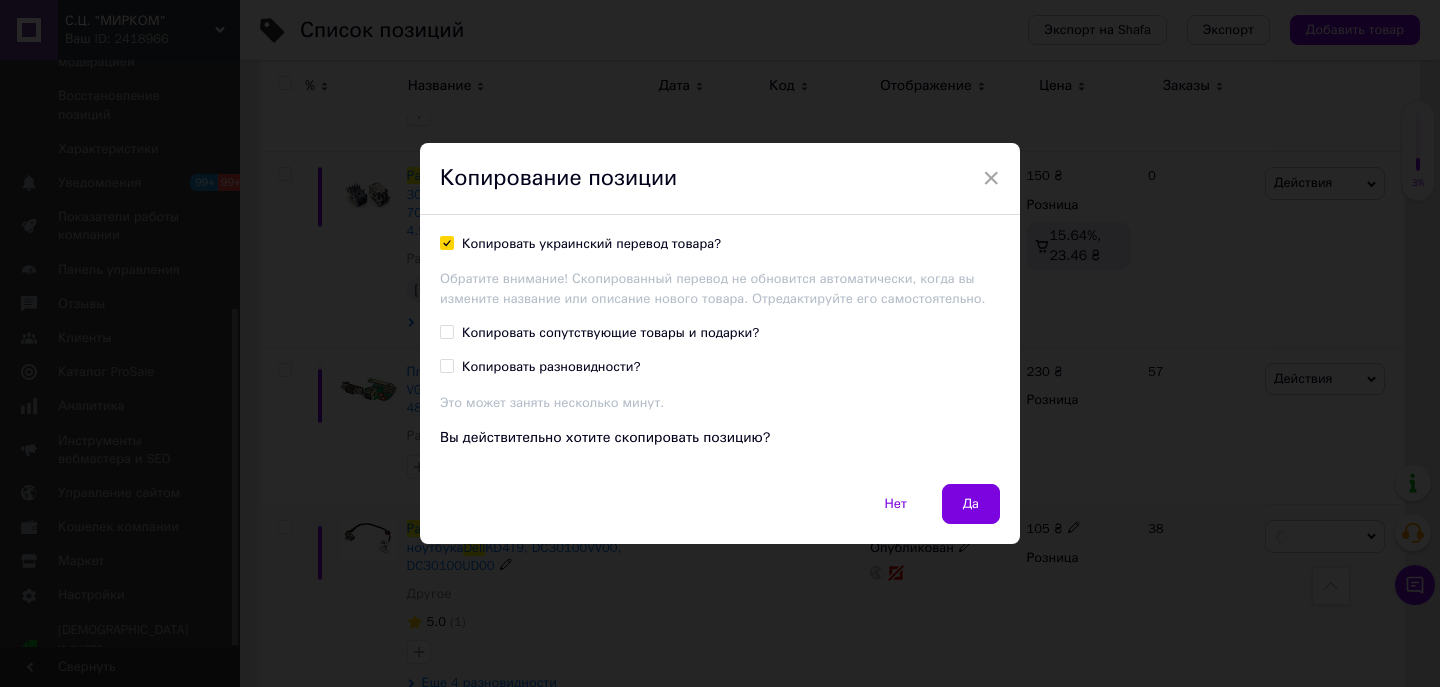 checkbox on "true" 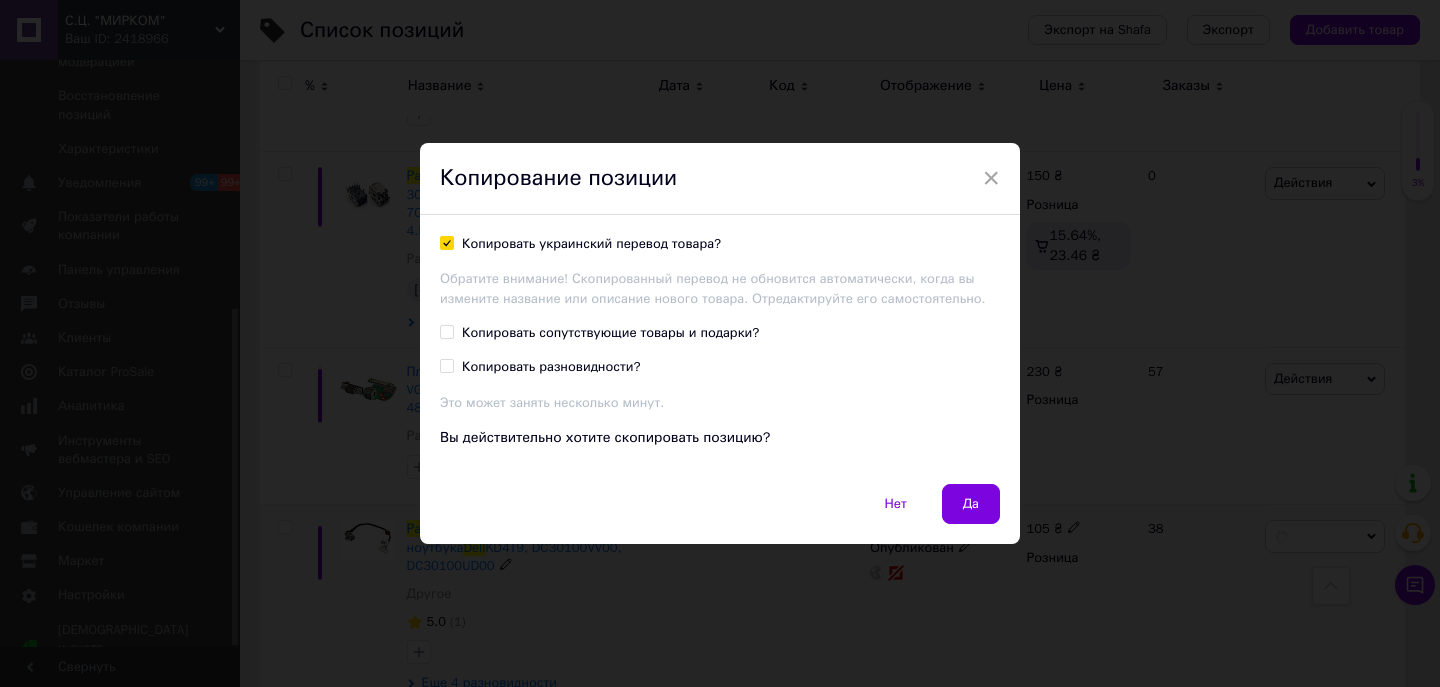 click on "Копировать разновидности?" at bounding box center [446, 365] 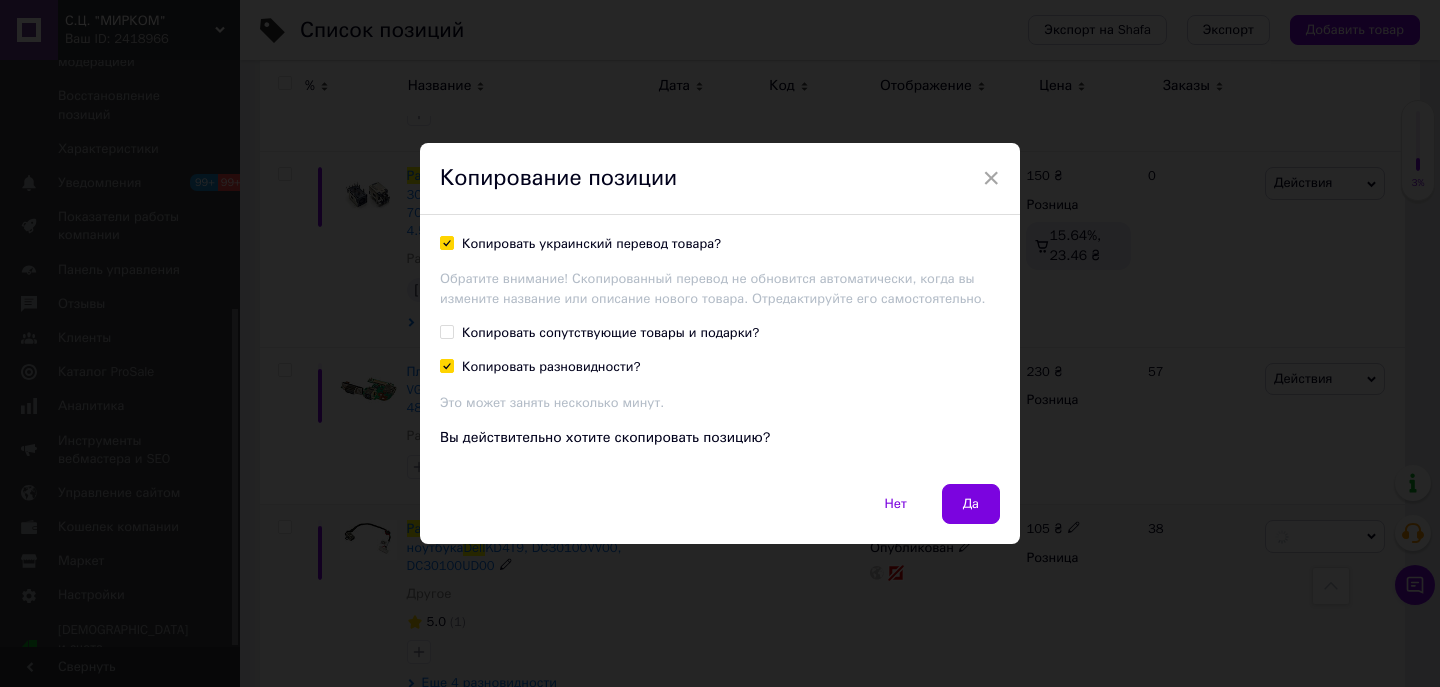 checkbox on "true" 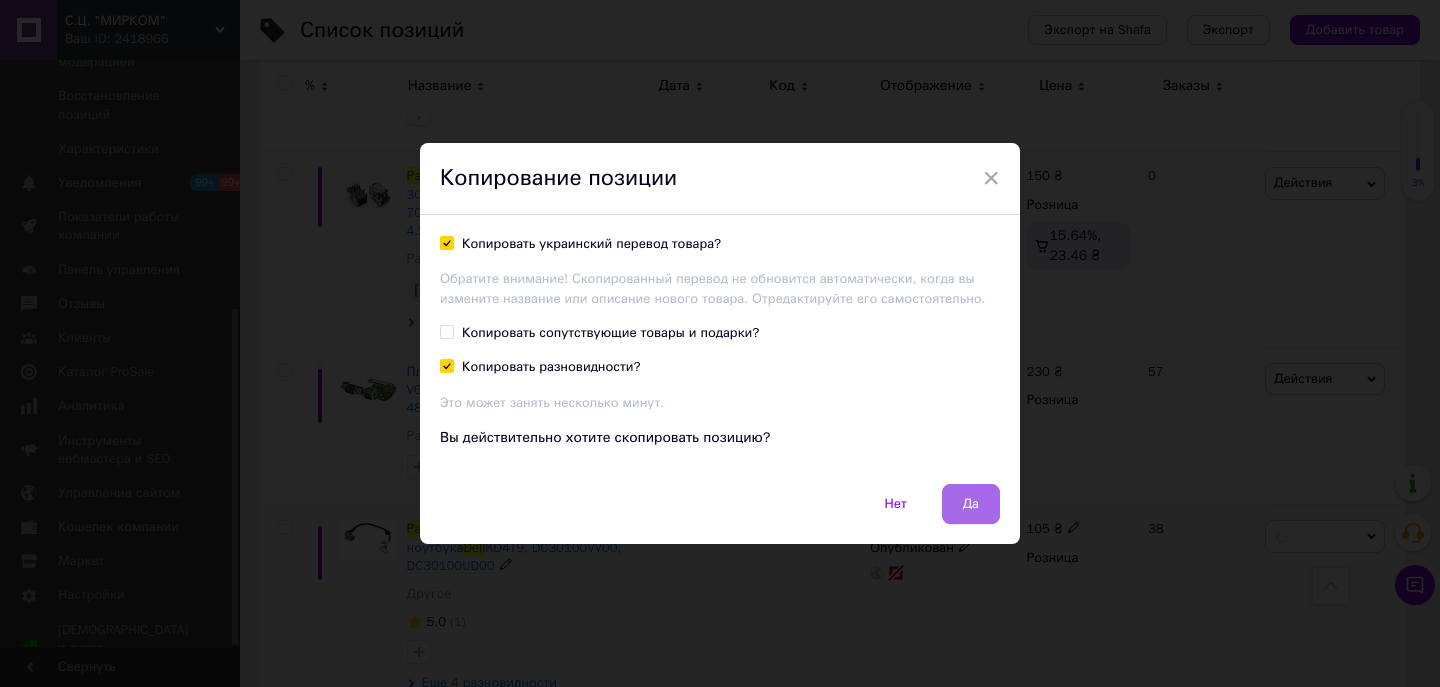 click on "Да" at bounding box center [971, 504] 